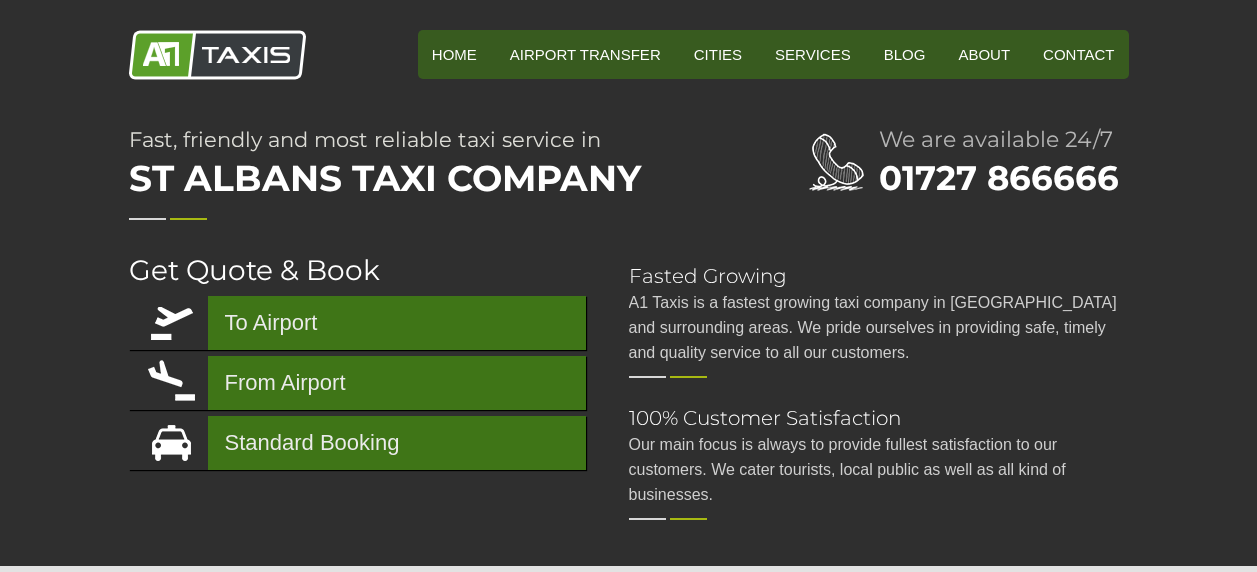 scroll, scrollTop: 0, scrollLeft: 0, axis: both 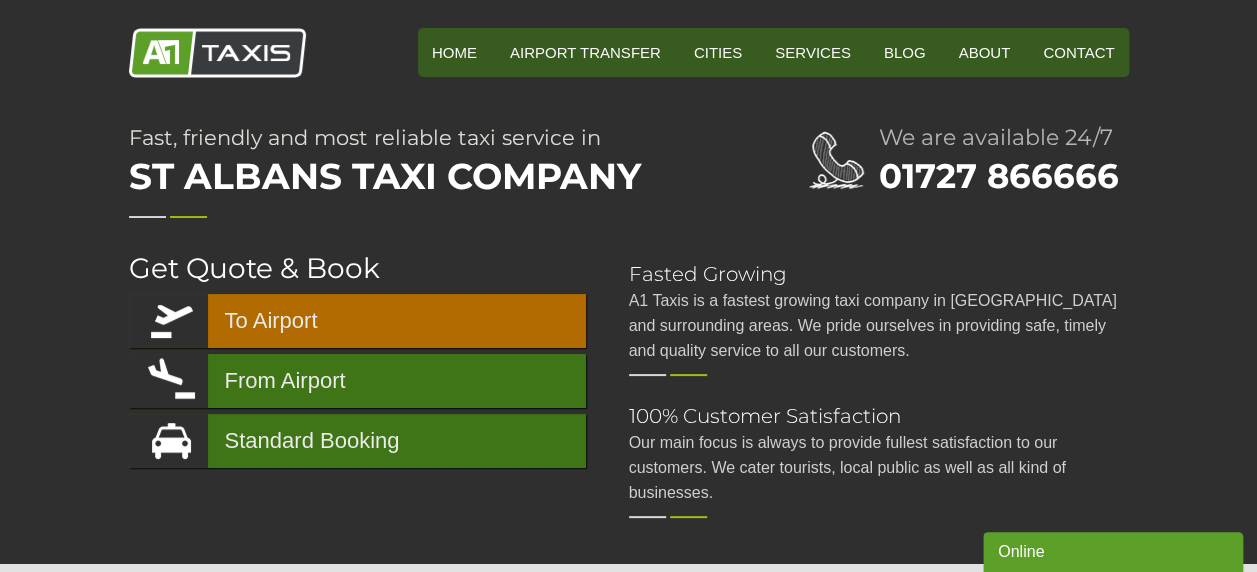 click on "To Airport" at bounding box center [357, 321] 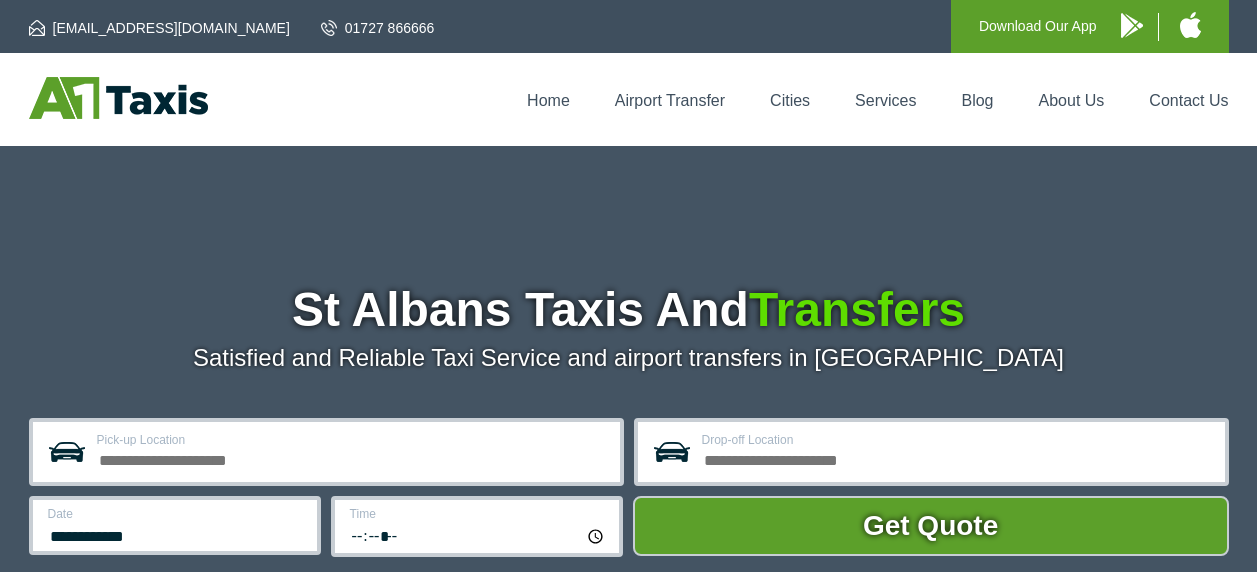 scroll, scrollTop: 0, scrollLeft: 0, axis: both 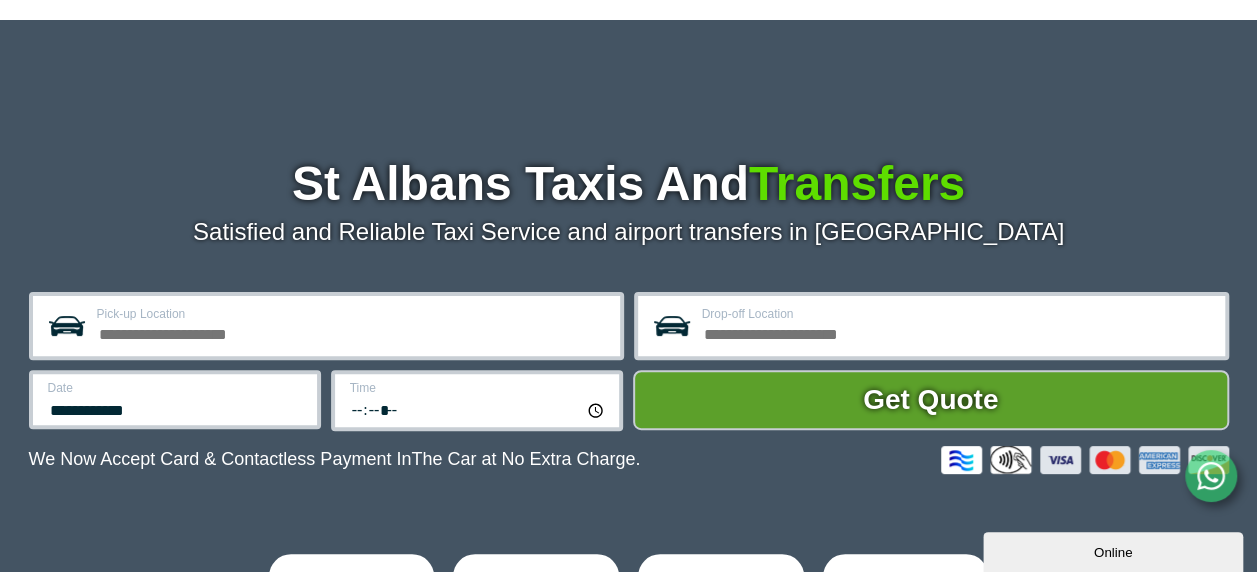 click on "Pick-up Location" at bounding box center (352, 332) 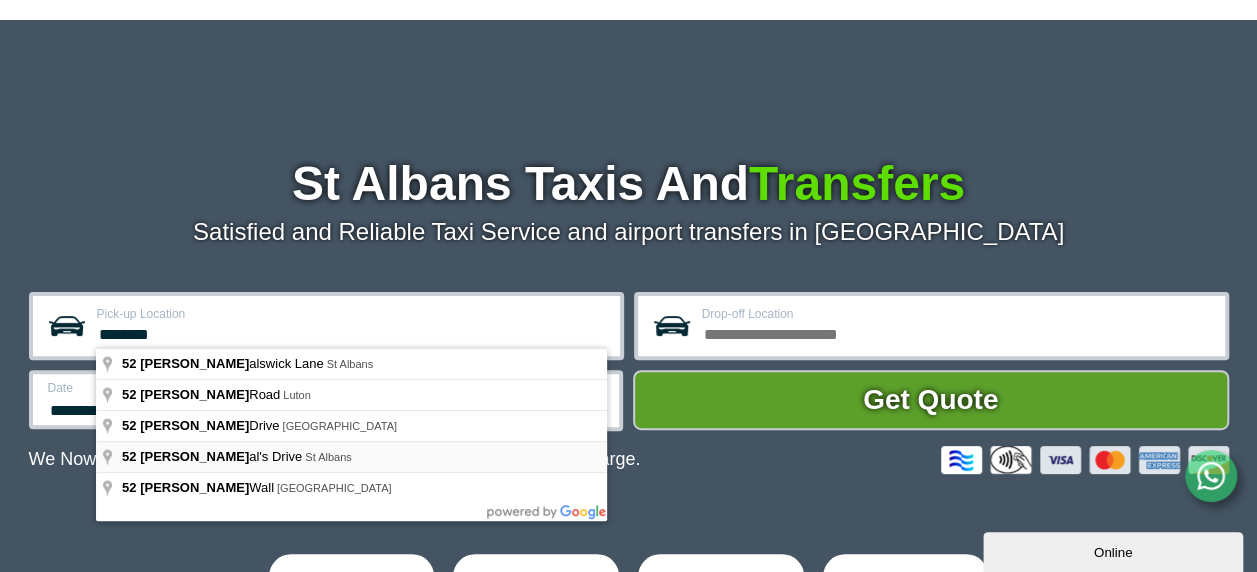 type on "**********" 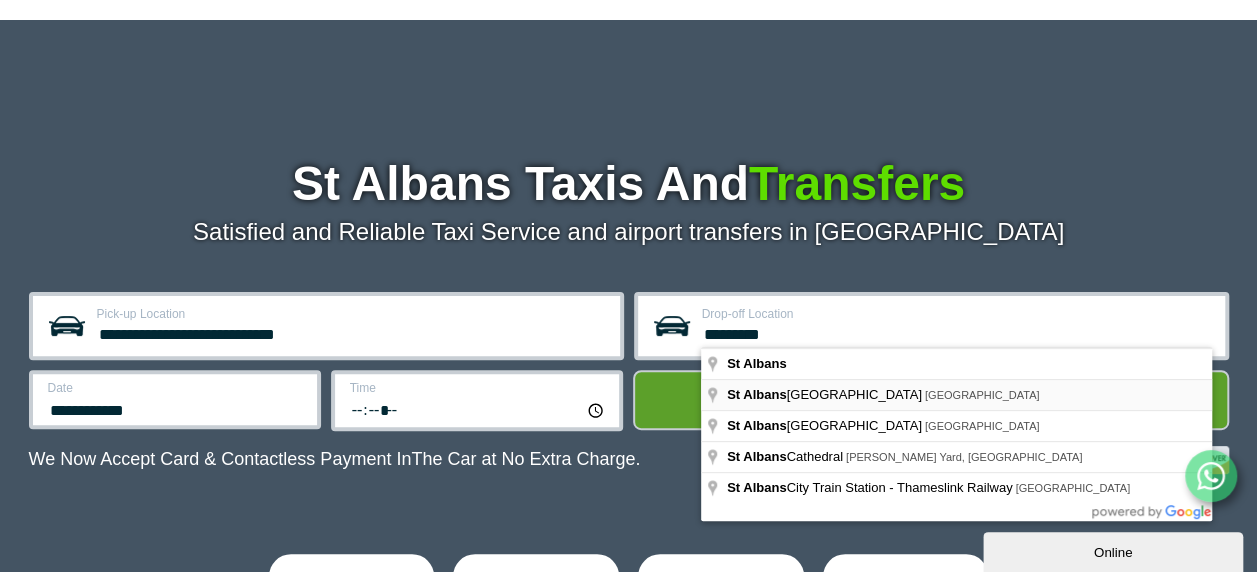 type on "**********" 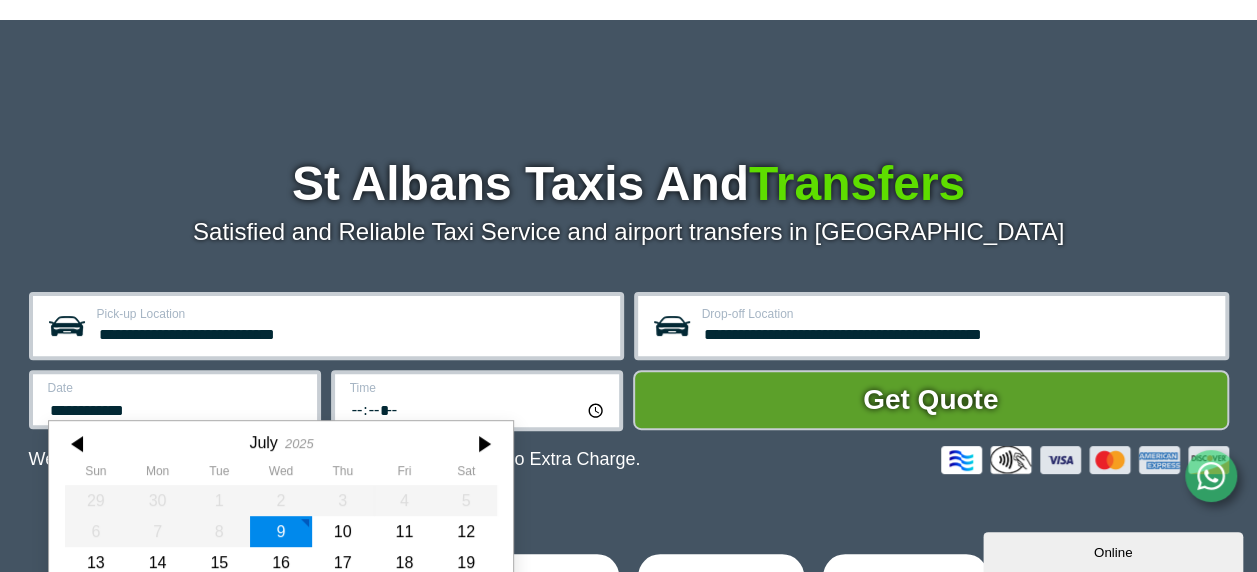 scroll, scrollTop: 258, scrollLeft: 0, axis: vertical 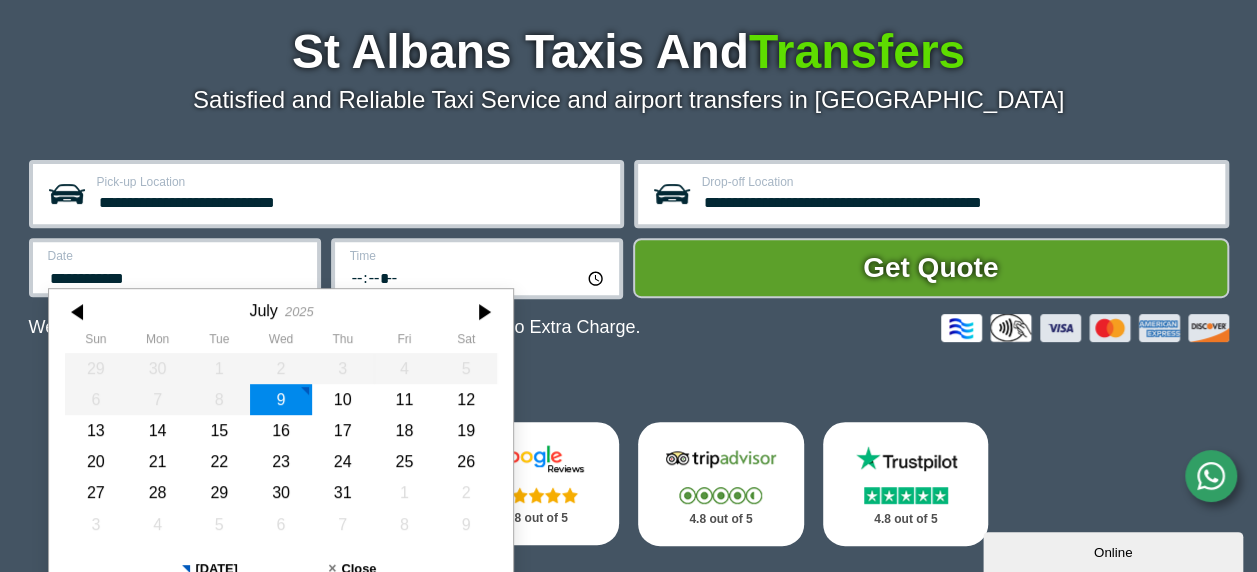 click on "**********" at bounding box center (175, 267) 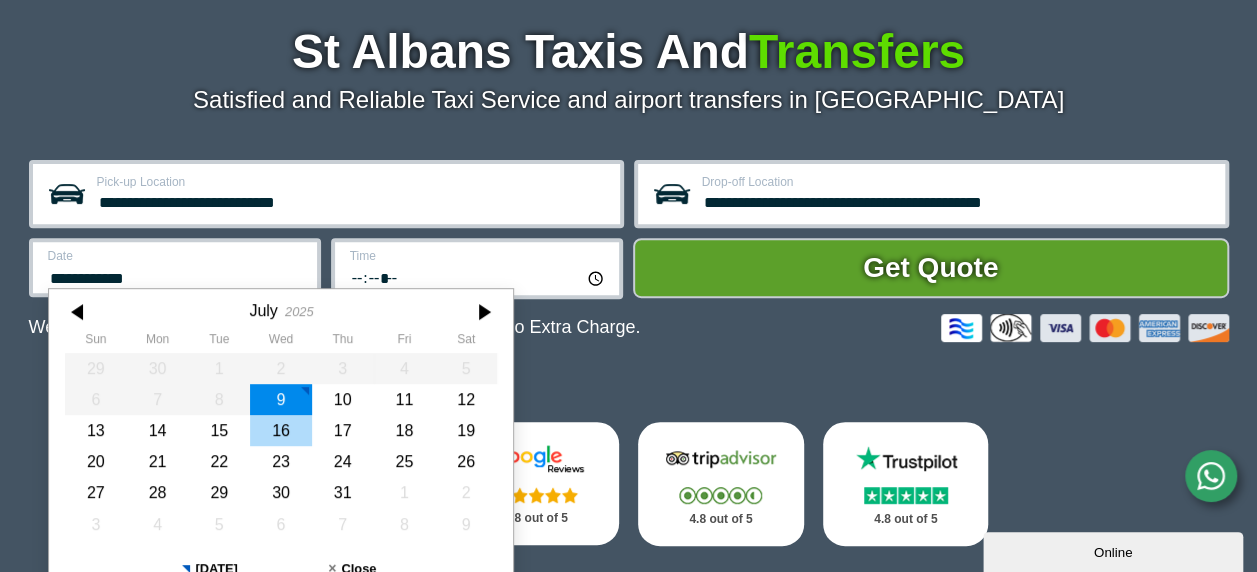 click on "16" at bounding box center [281, 430] 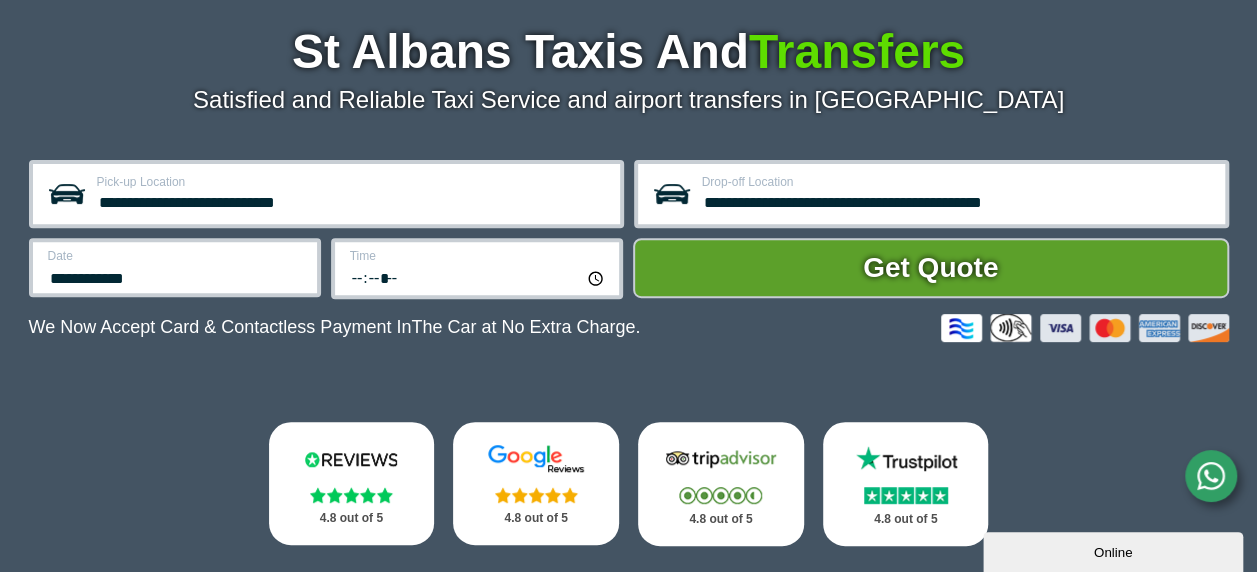 click on "*****" at bounding box center (478, 277) 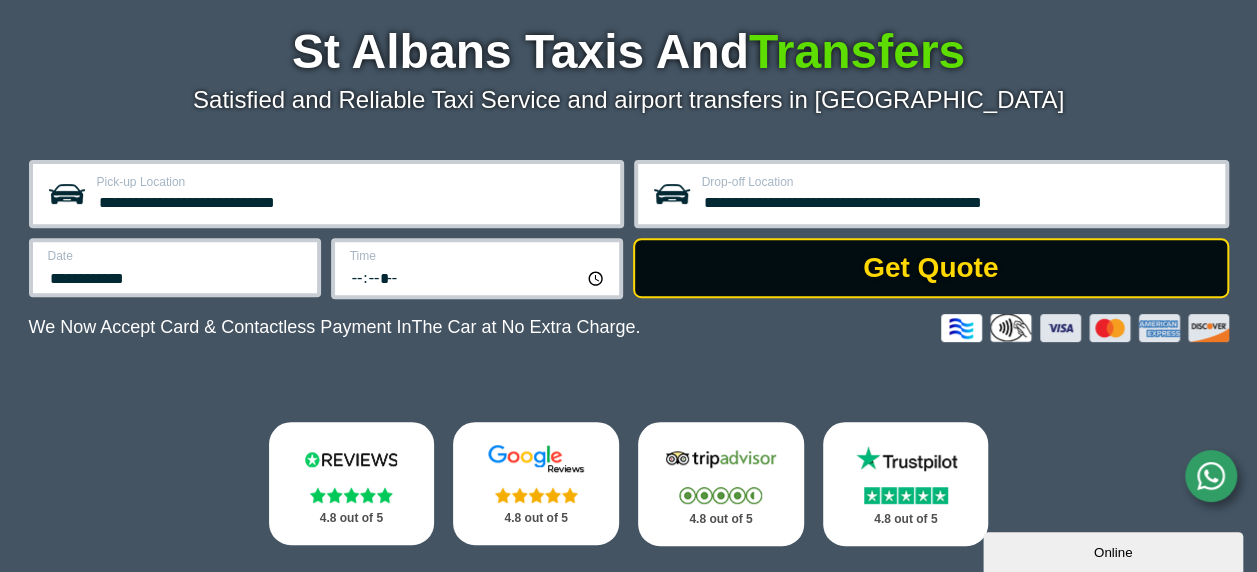 click on "Get Quote" at bounding box center (931, 268) 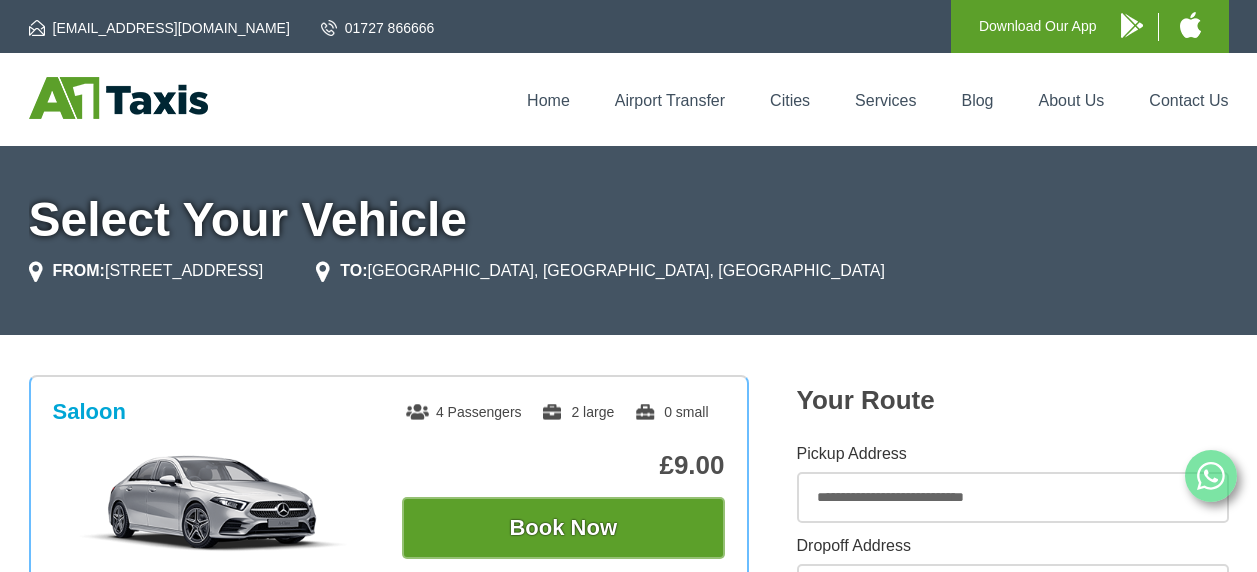 scroll, scrollTop: 0, scrollLeft: 0, axis: both 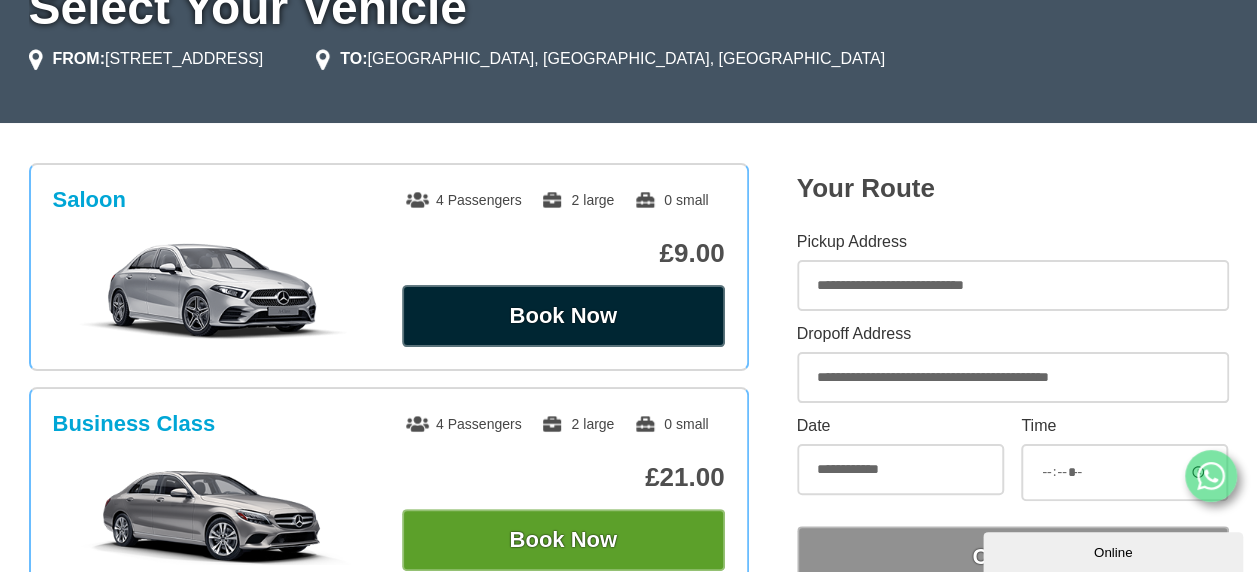 click on "Book Now" at bounding box center [563, 316] 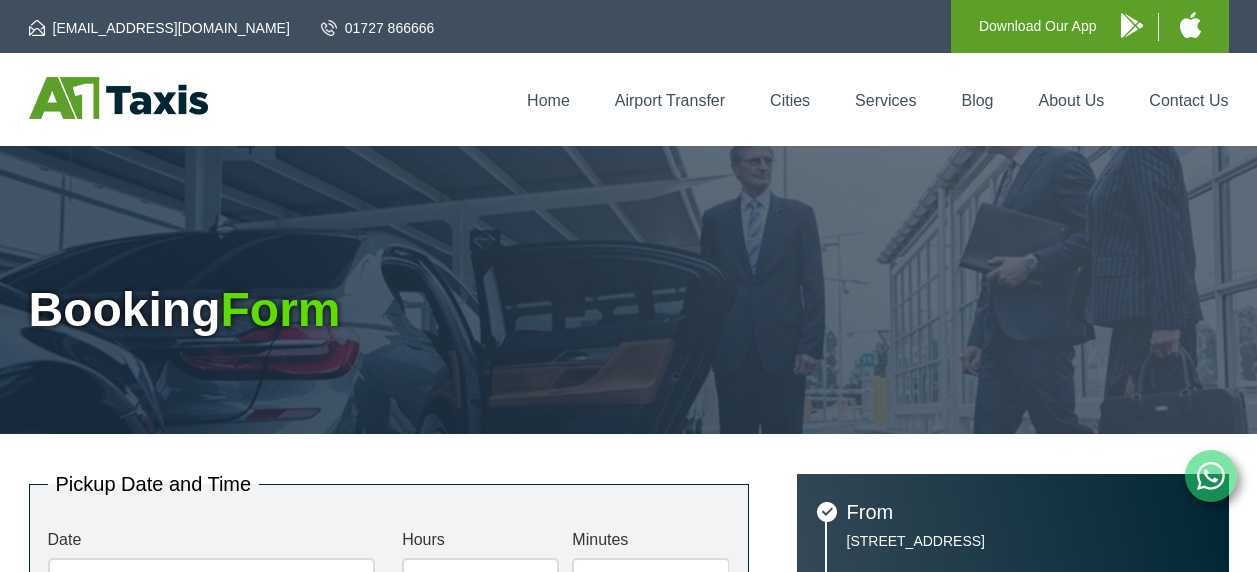 scroll, scrollTop: 0, scrollLeft: 0, axis: both 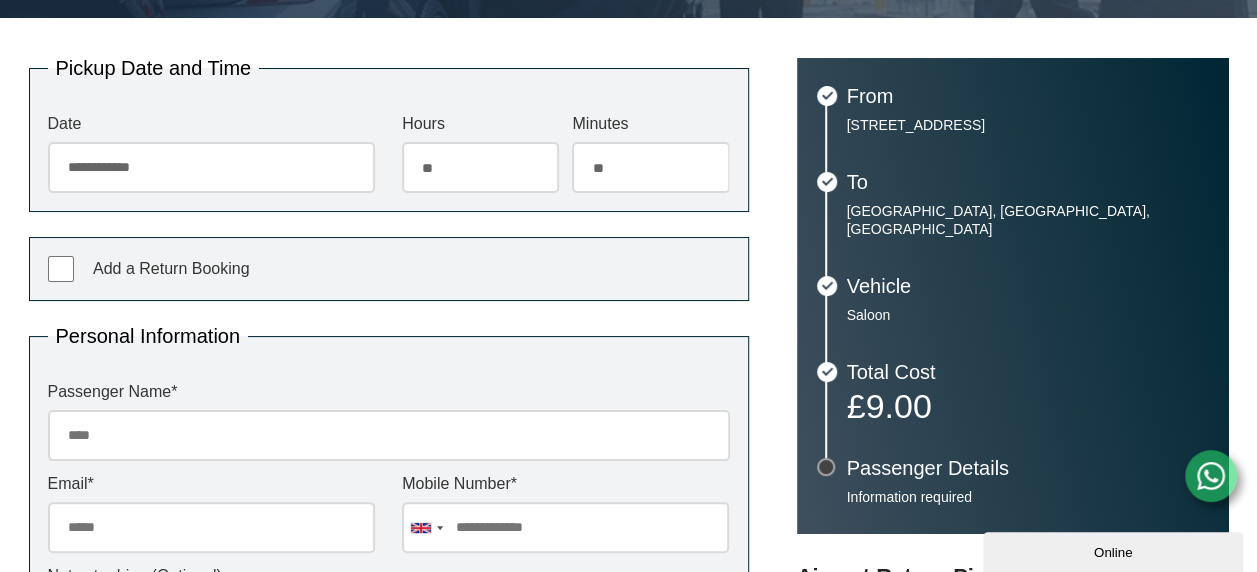 click on "Passenger Name  *" at bounding box center [389, 435] 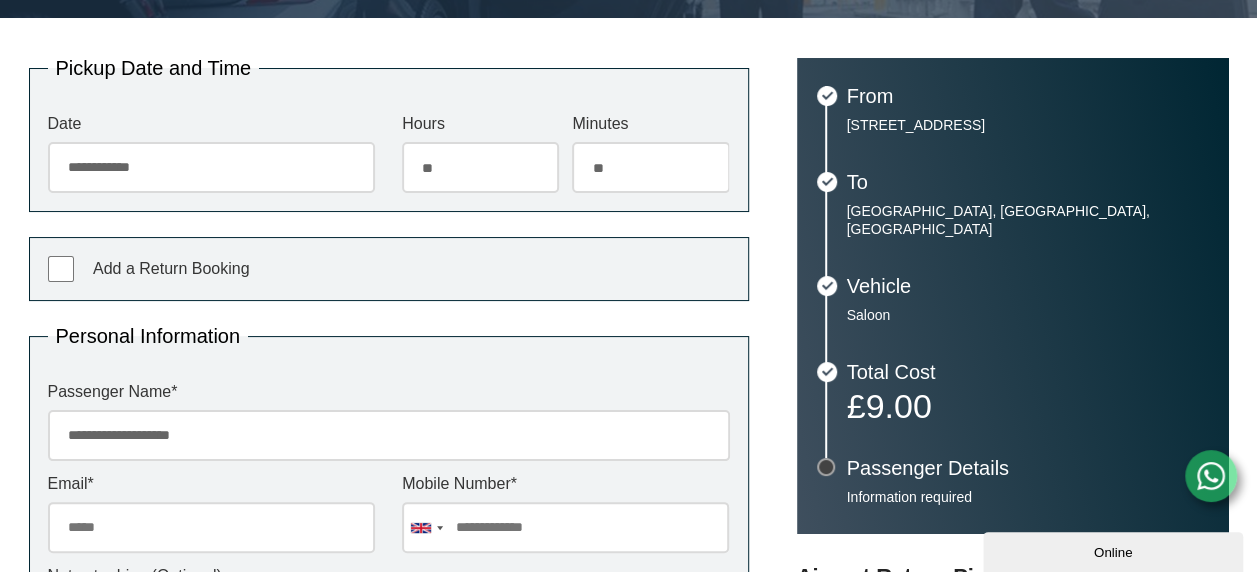 type on "**********" 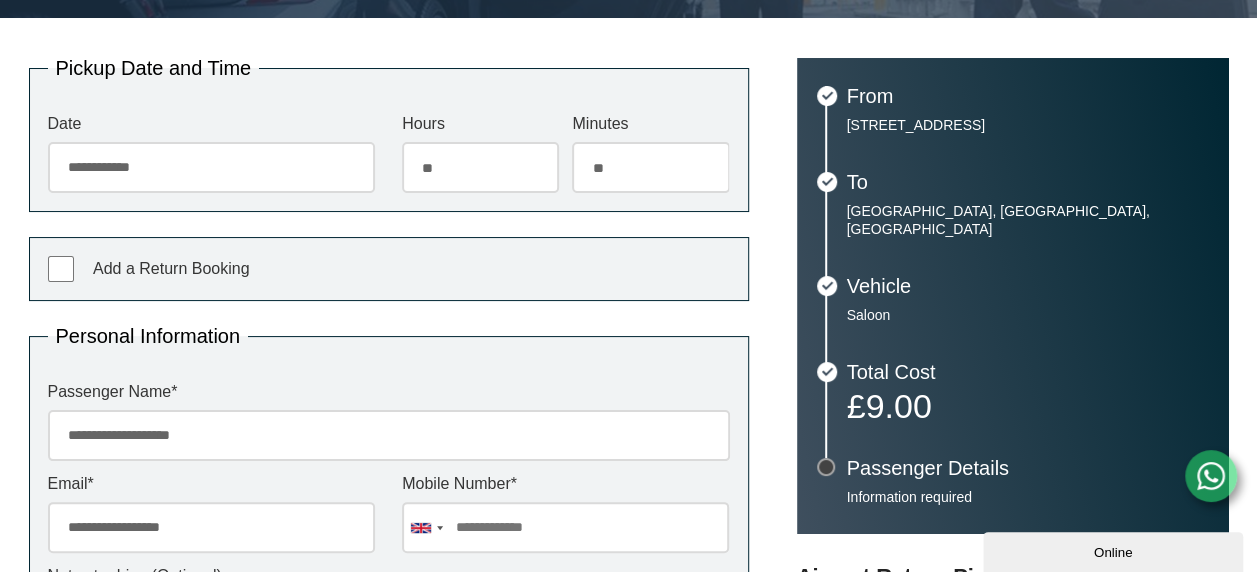 type on "**********" 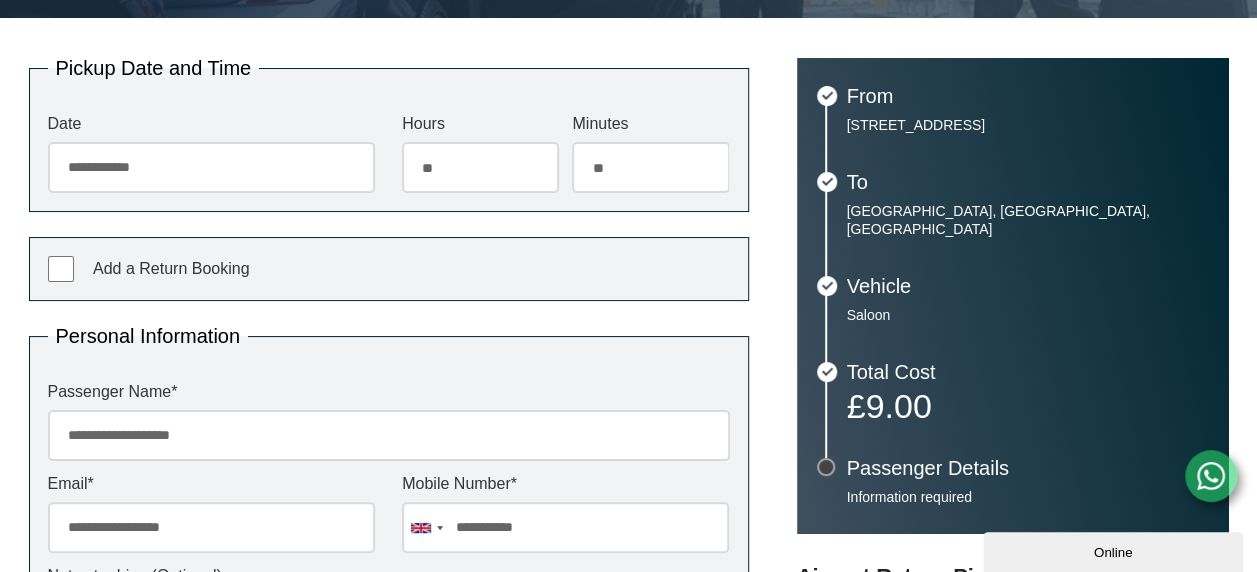 type on "**********" 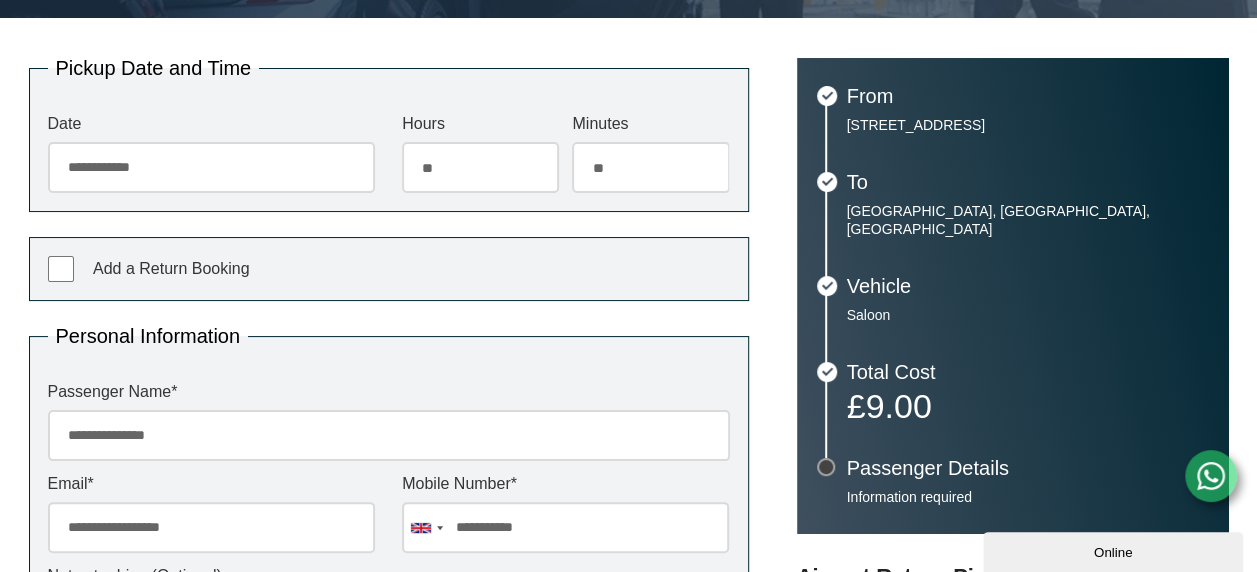 click on "**********" at bounding box center [389, 435] 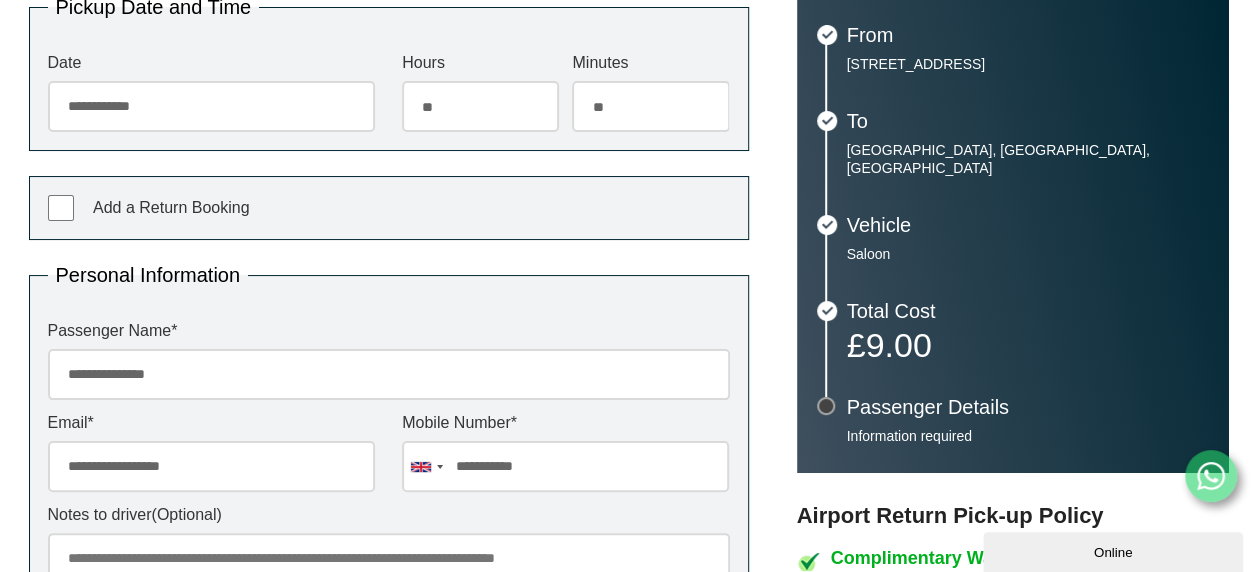 scroll, scrollTop: 476, scrollLeft: 0, axis: vertical 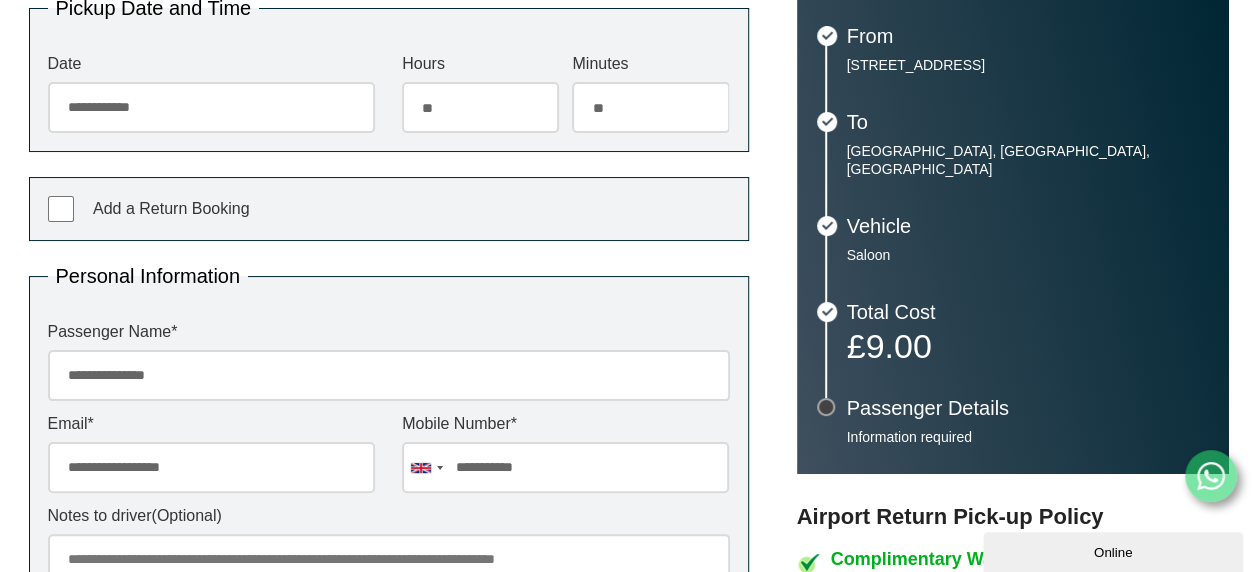 click on "**********" at bounding box center [389, 375] 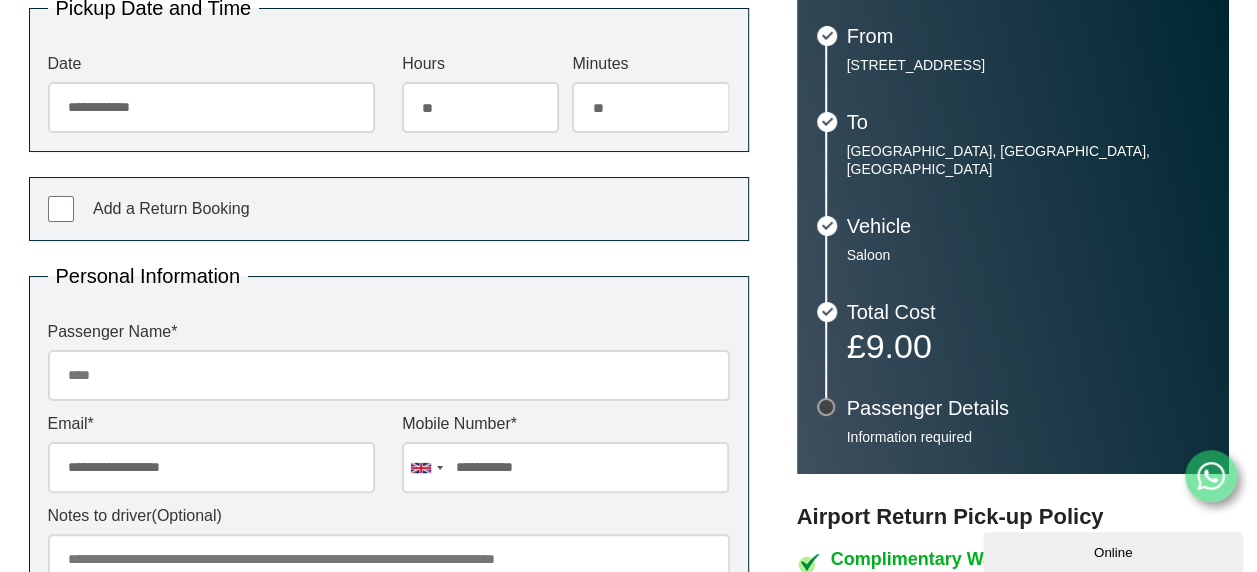type 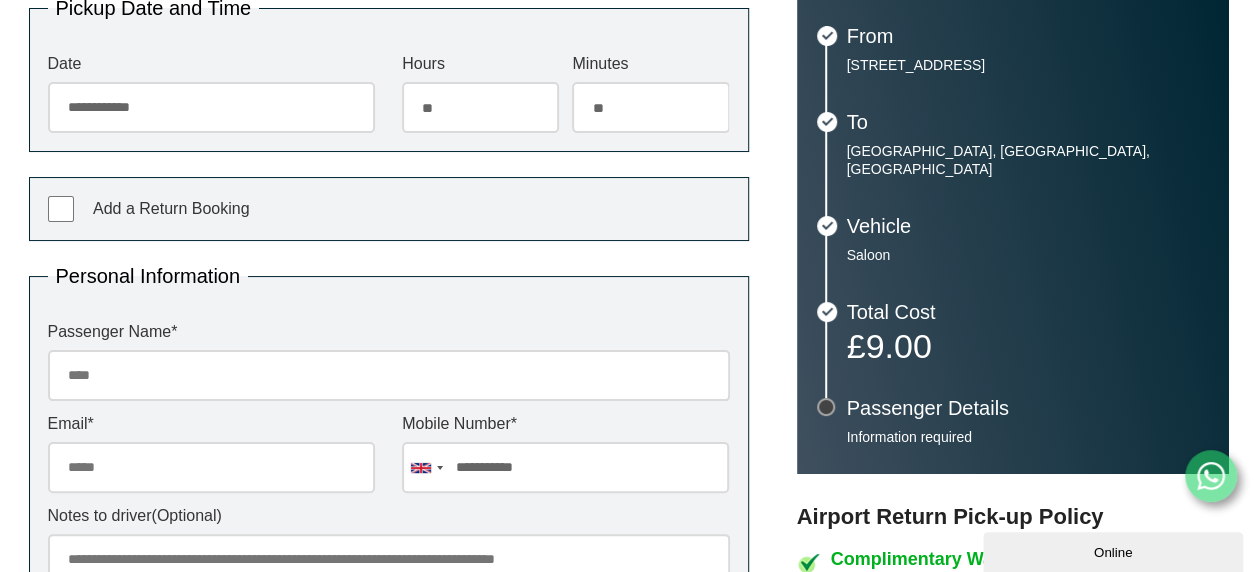 type 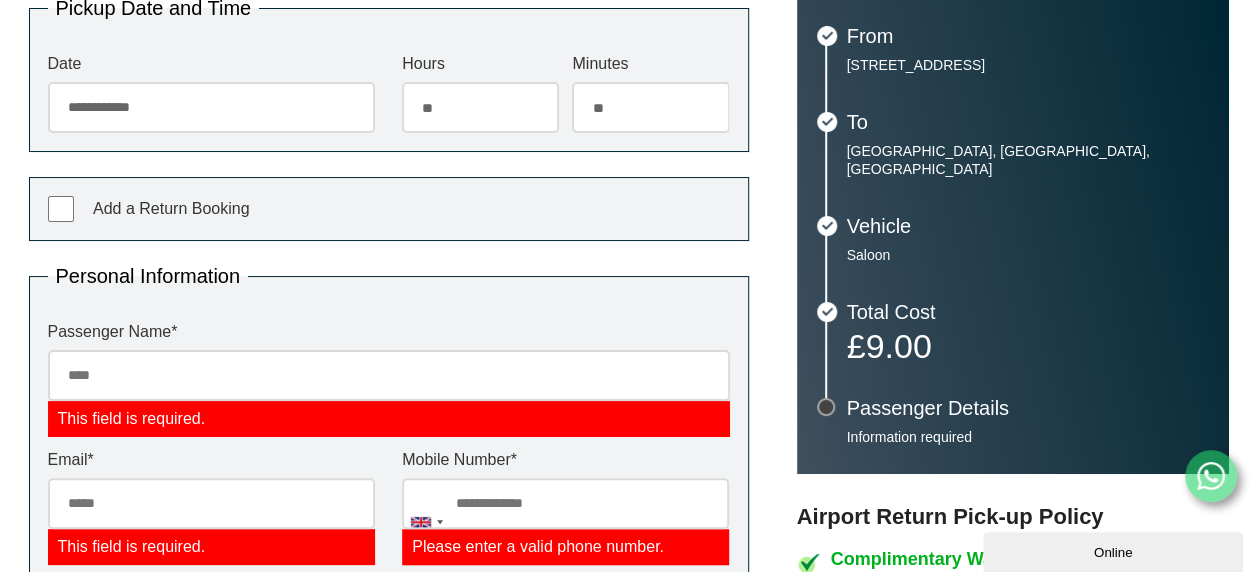 click on "Passenger Name  *" at bounding box center [389, 375] 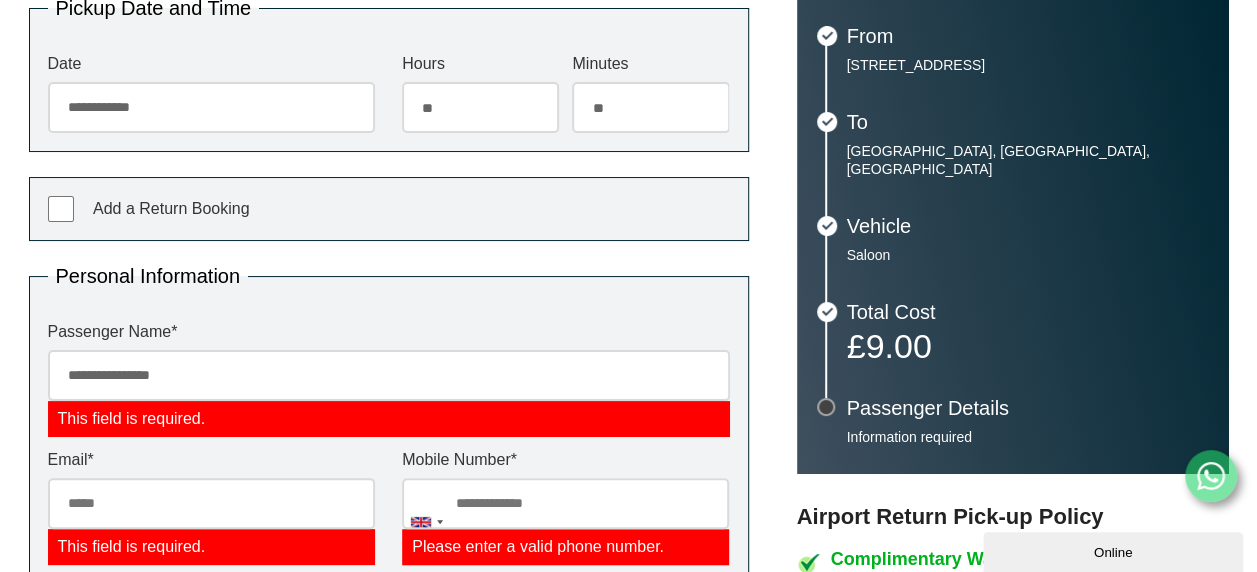 type on "**********" 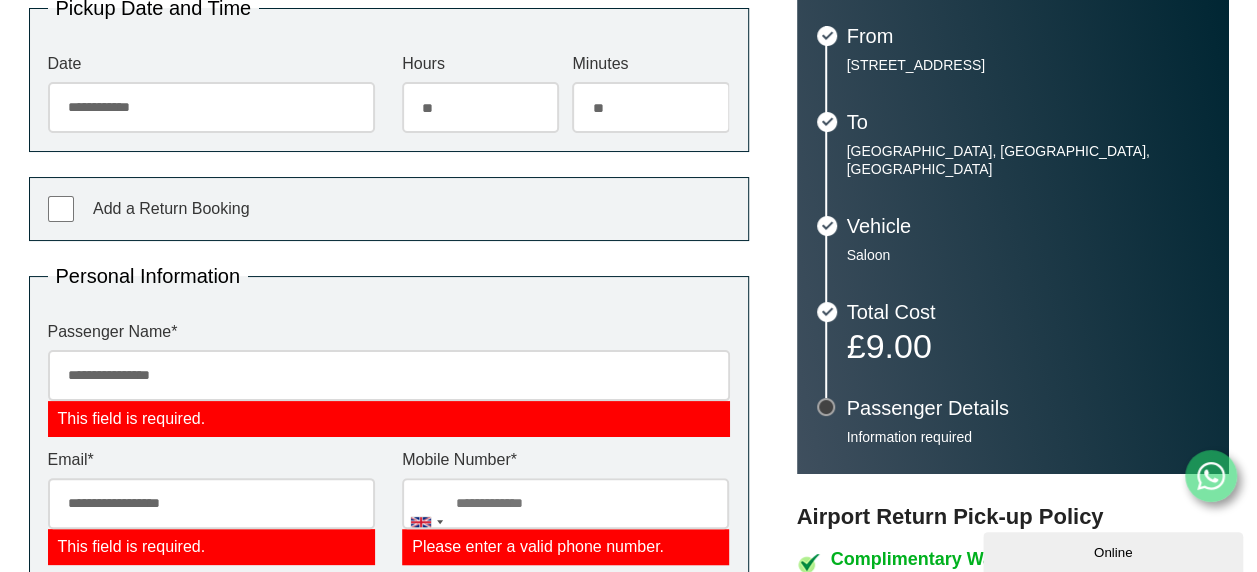 type on "**********" 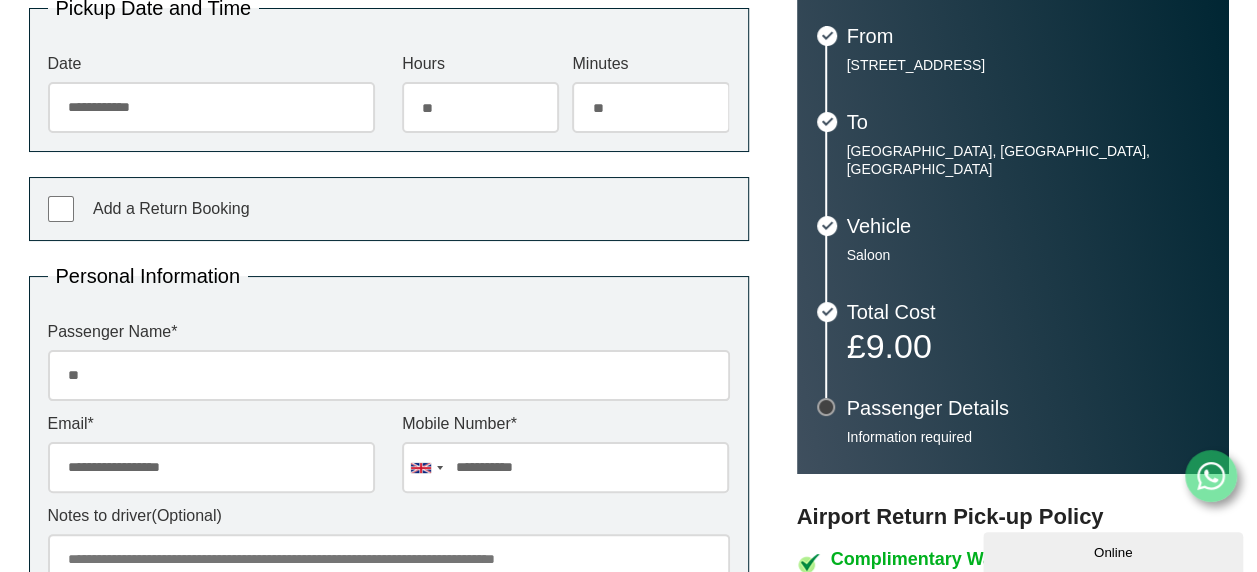 type on "*" 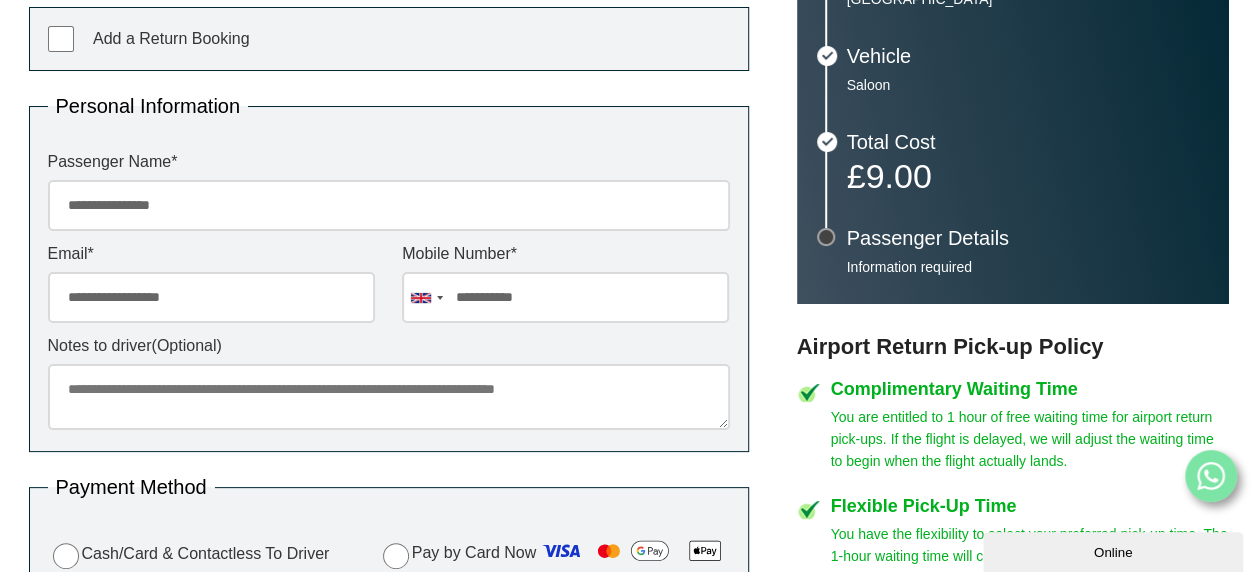 scroll, scrollTop: 647, scrollLeft: 0, axis: vertical 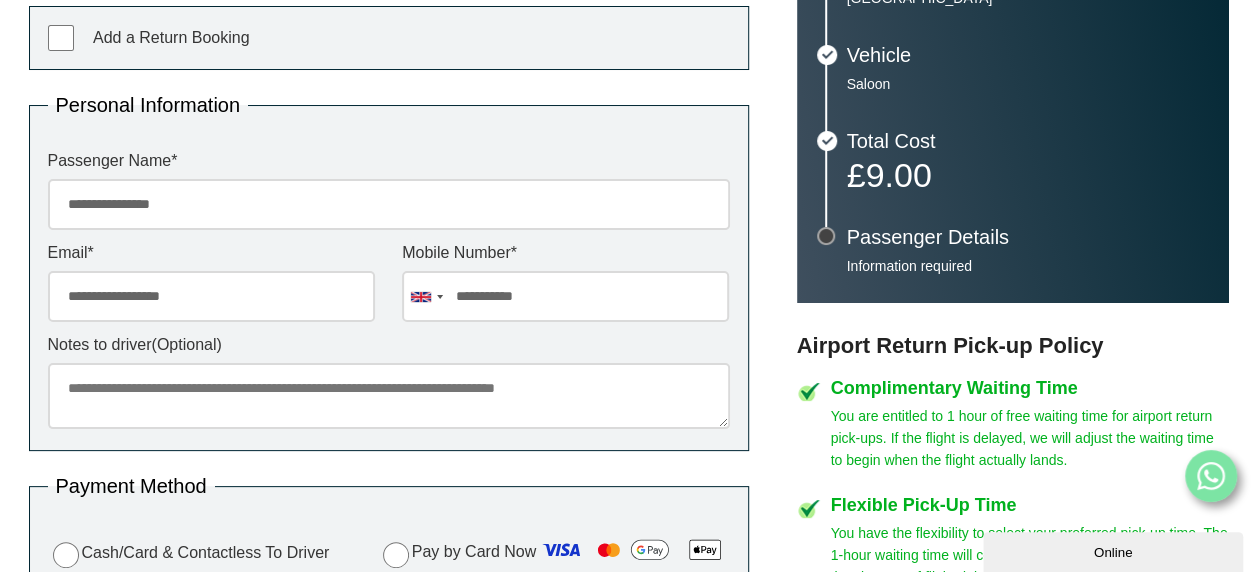 type on "**********" 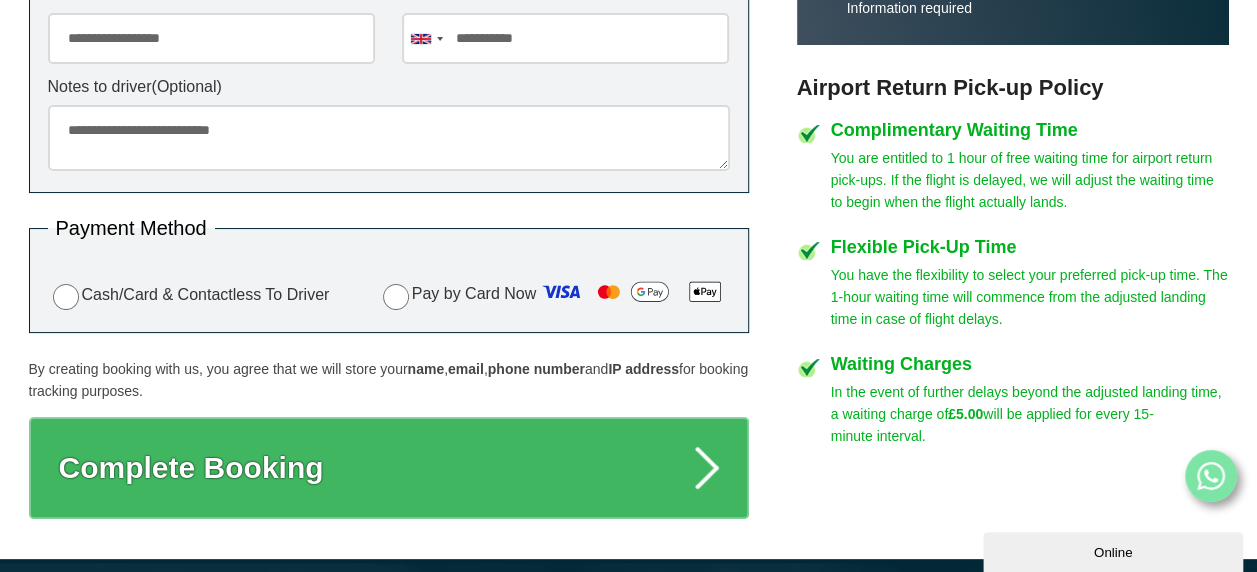 scroll, scrollTop: 910, scrollLeft: 0, axis: vertical 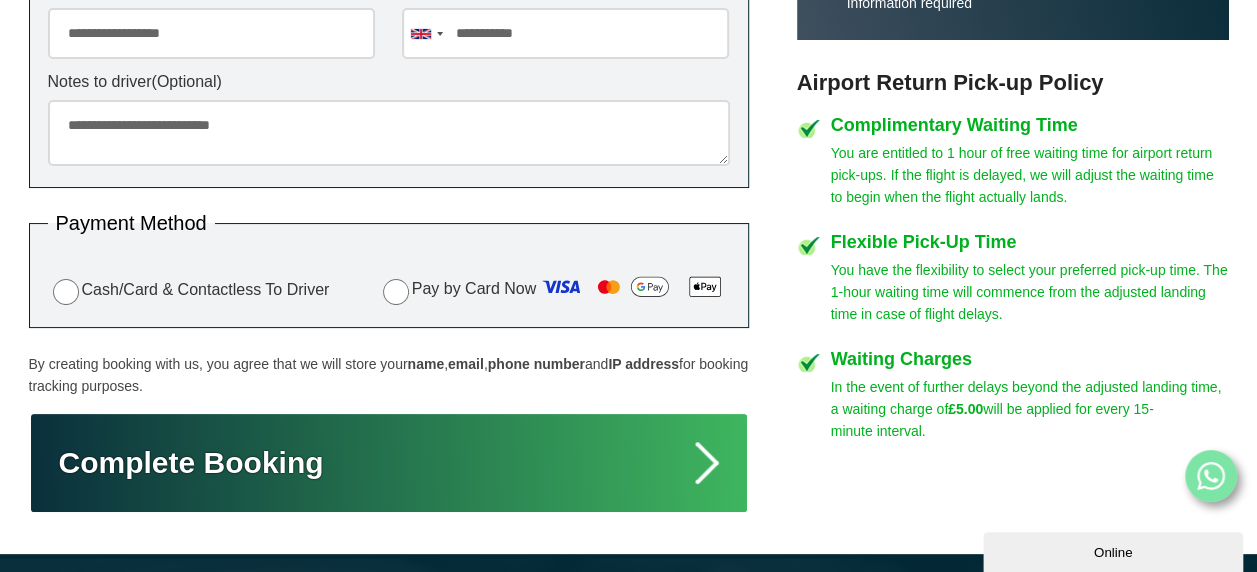 type on "**********" 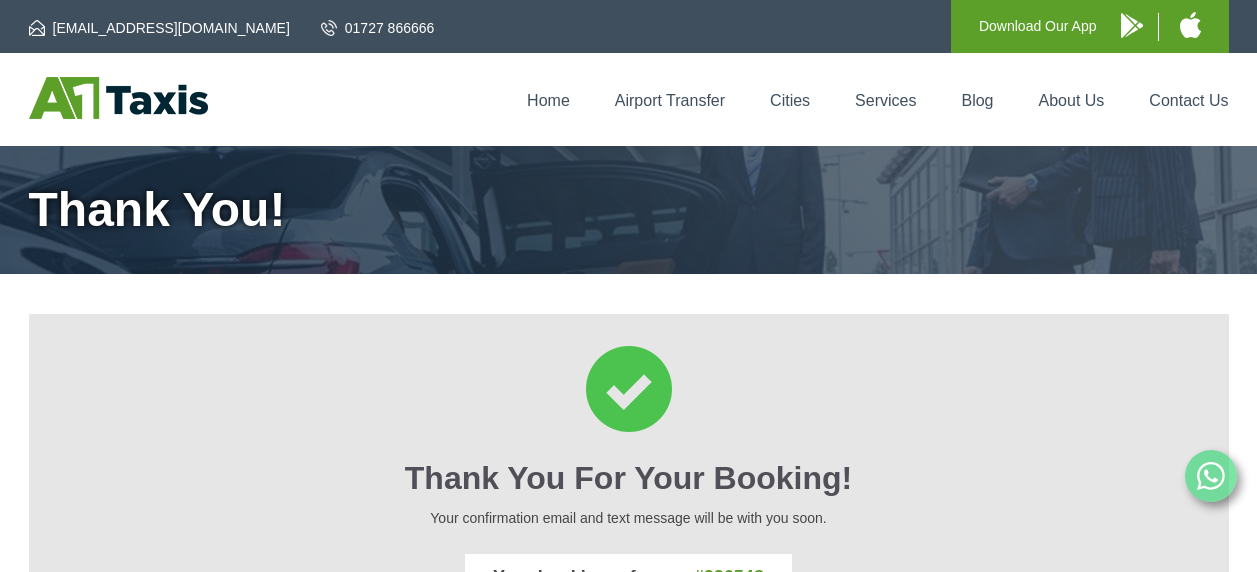 scroll, scrollTop: 0, scrollLeft: 0, axis: both 